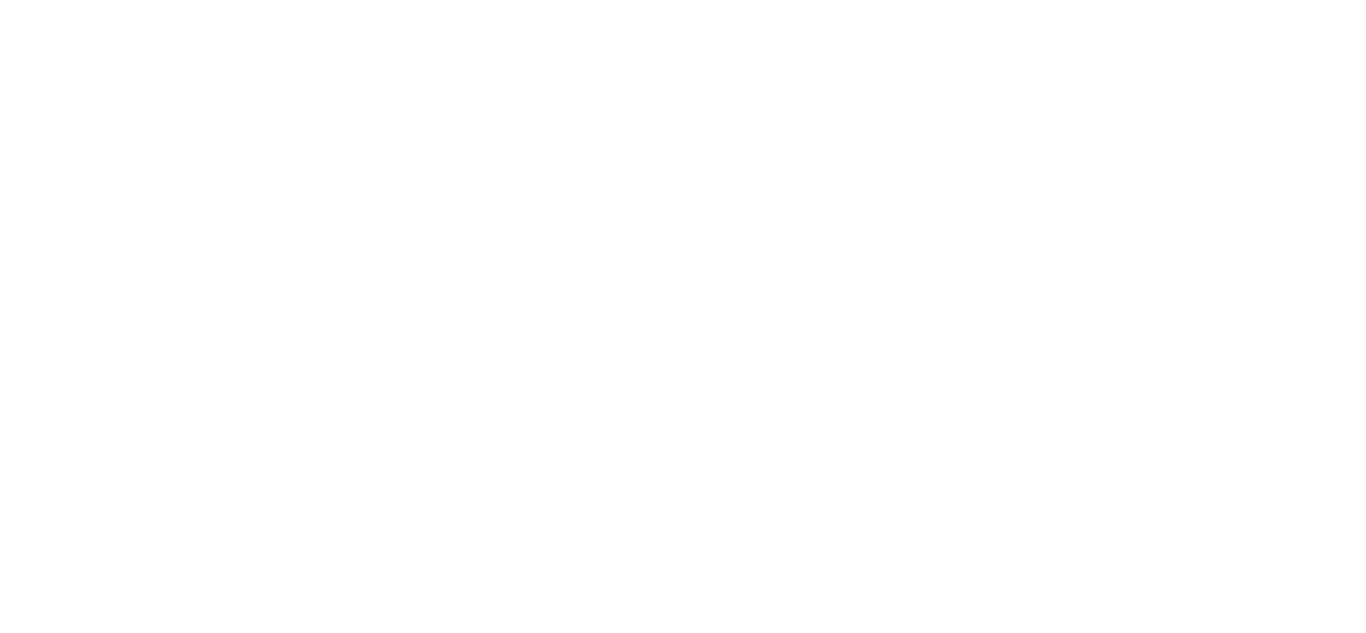scroll, scrollTop: 0, scrollLeft: 0, axis: both 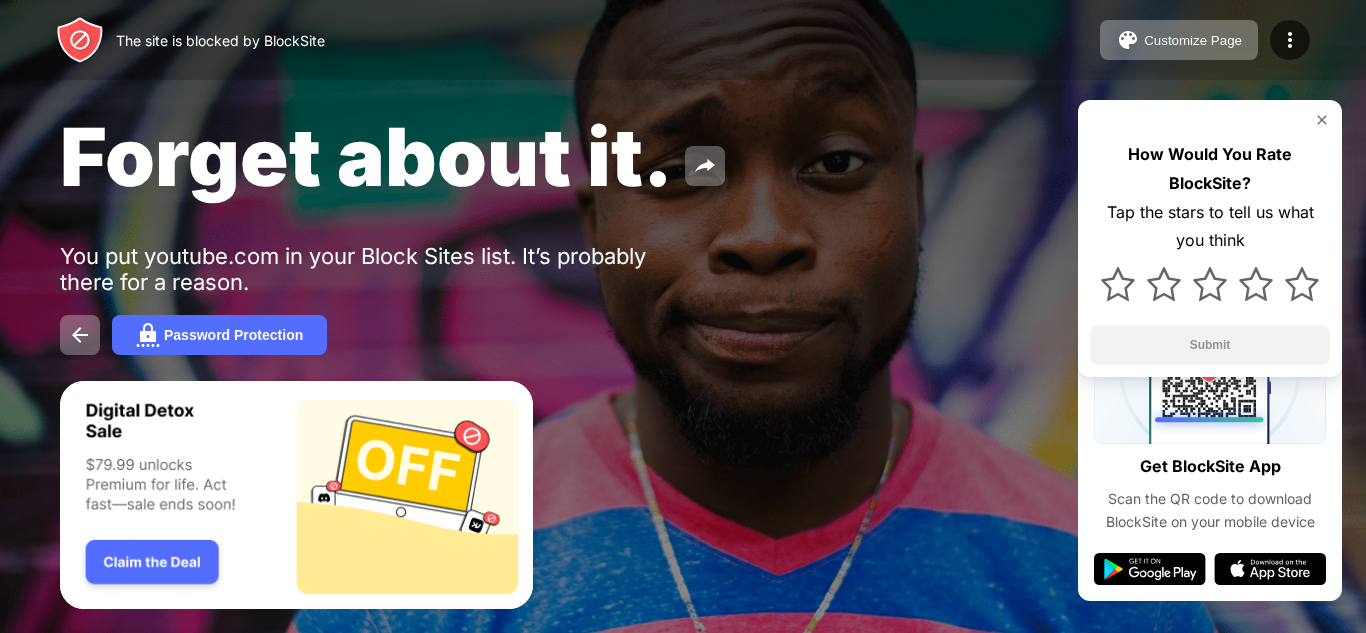 click on "Forget about it. You put youtube.com in your Block Sites list. It’s probably there for a reason. Password Protection How Would You Rate BlockSite? Tap the stars to tell us what you think Submit" at bounding box center (683, 231) 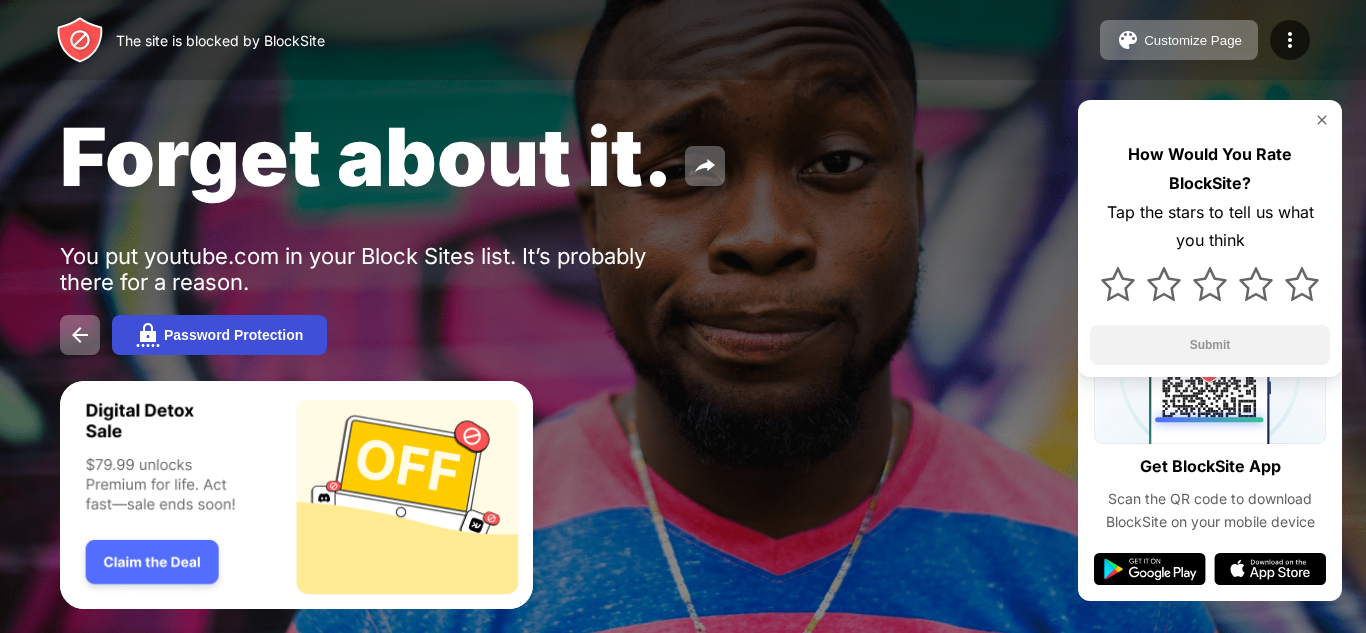 click on "Password Protection" at bounding box center (233, 335) 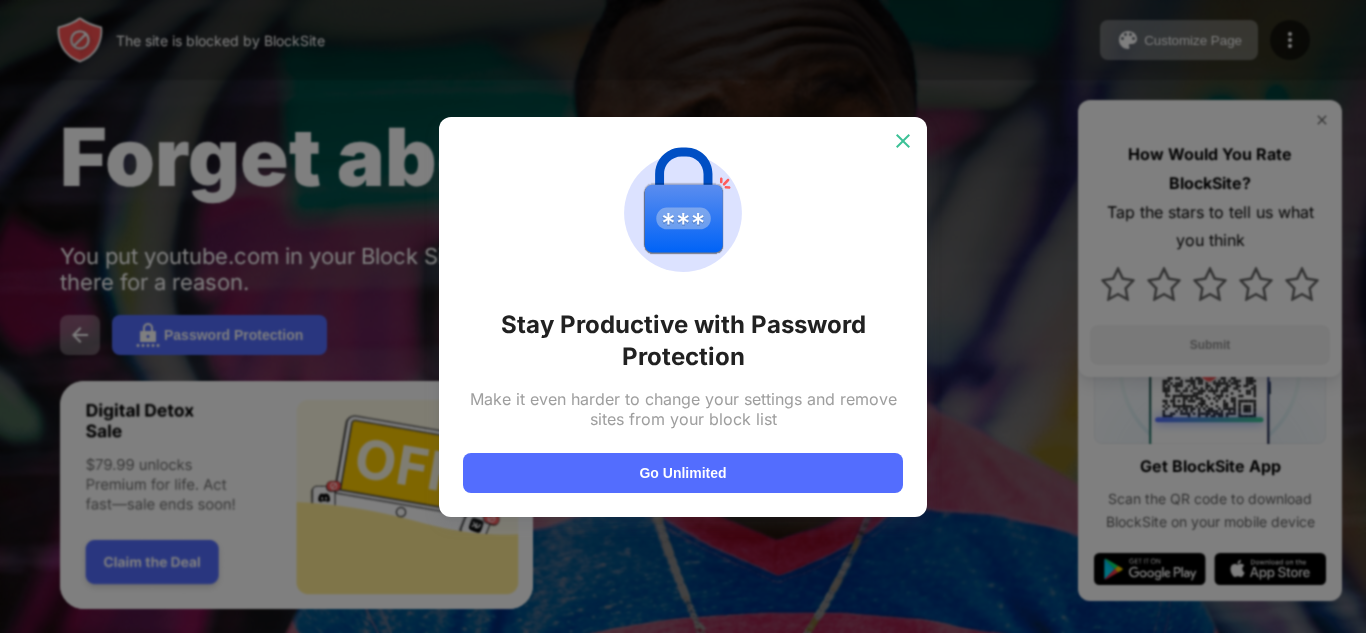 click at bounding box center [903, 141] 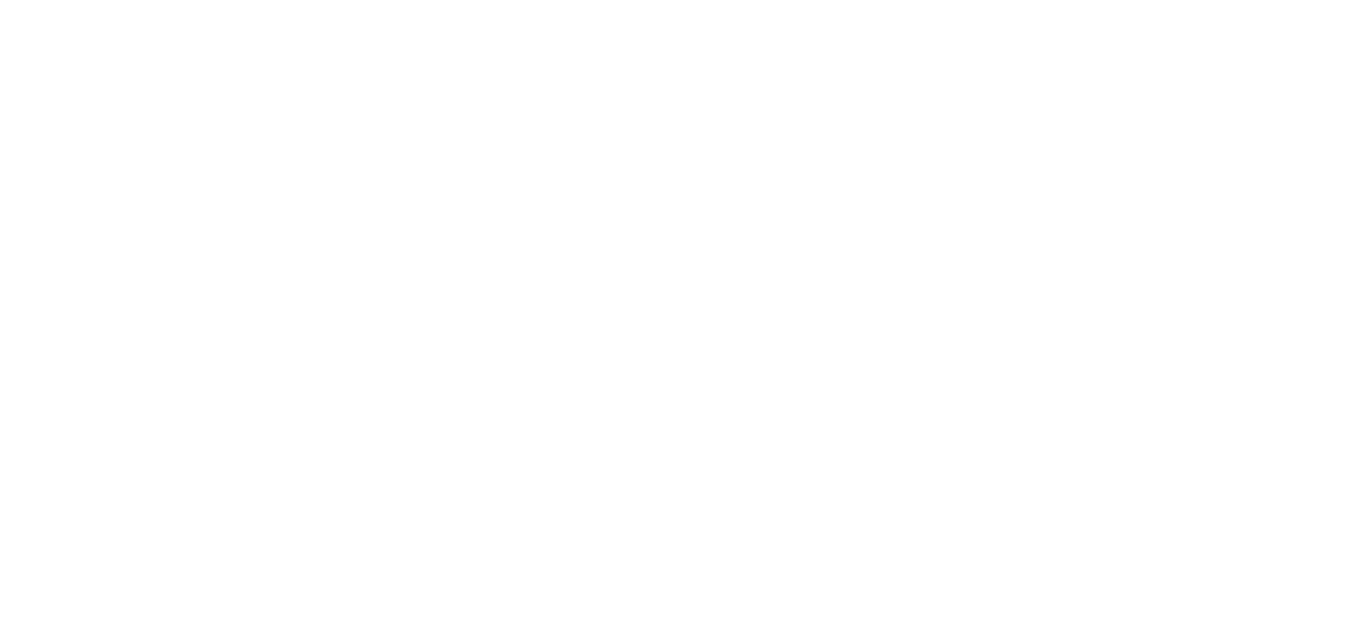 scroll, scrollTop: 0, scrollLeft: 0, axis: both 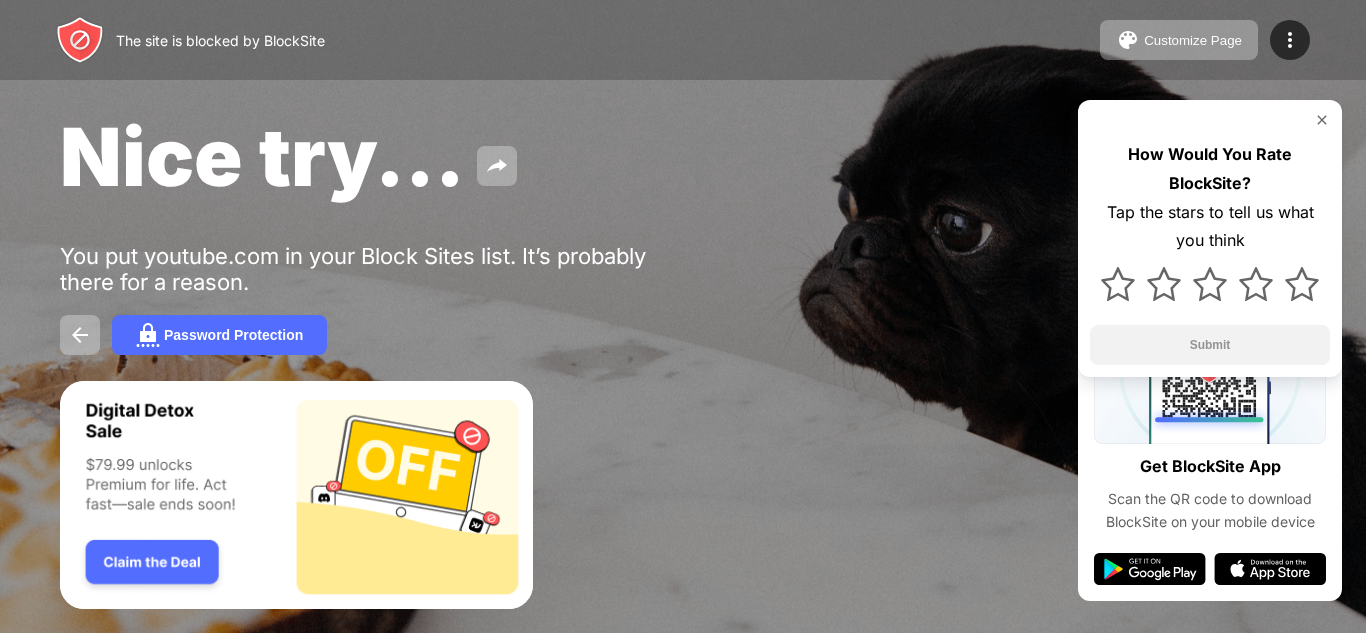 drag, startPoint x: 0, startPoint y: 0, endPoint x: 1322, endPoint y: 121, distance: 1327.5259 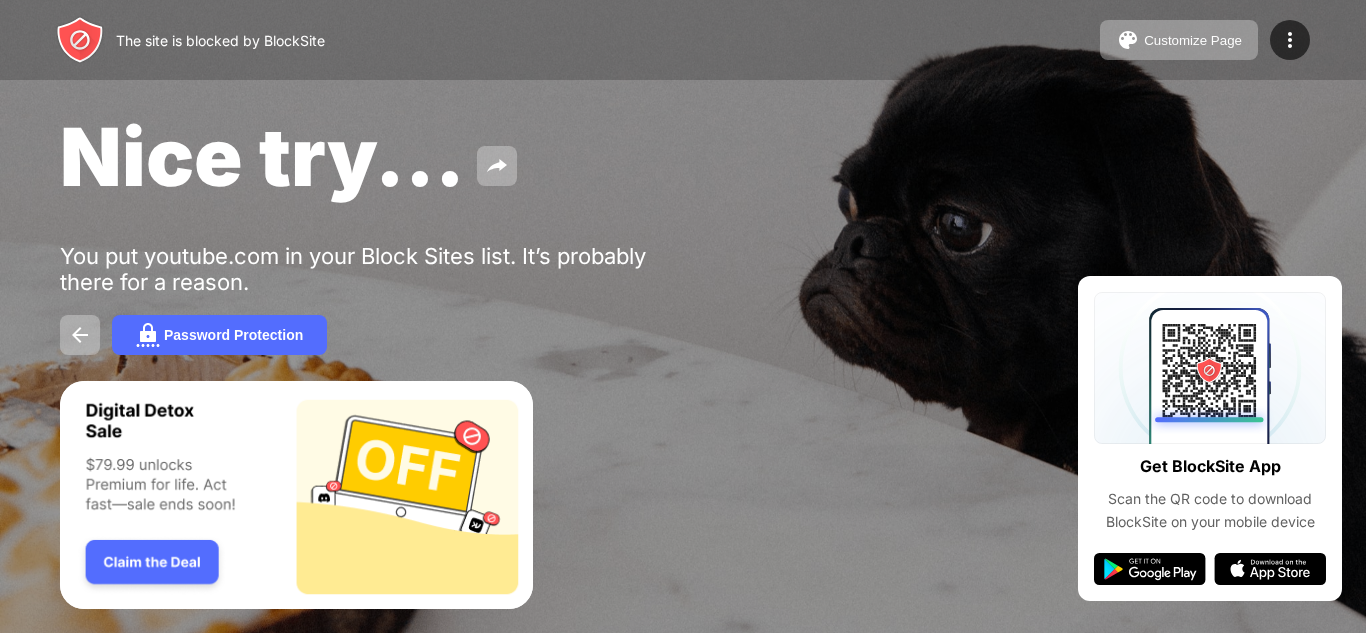 click on "Nice try... You put youtube.com in your Block Sites list. It’s probably there for a reason. Password Protection" at bounding box center [683, 231] 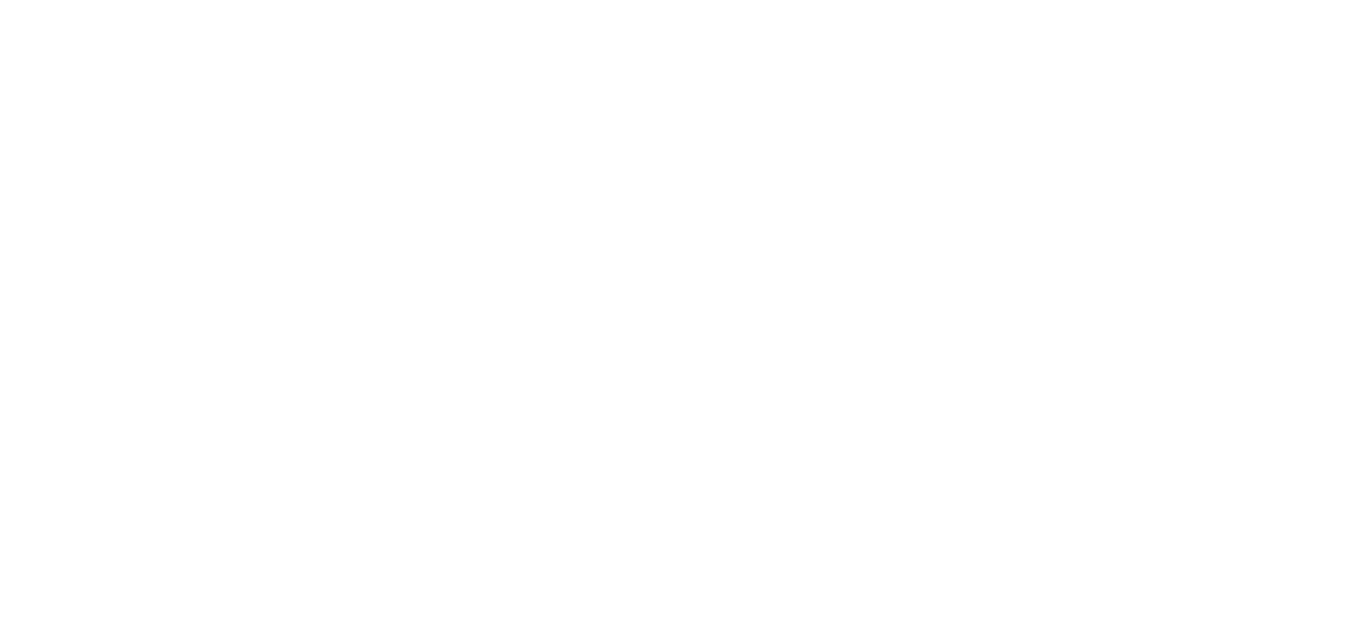 scroll, scrollTop: 0, scrollLeft: 0, axis: both 